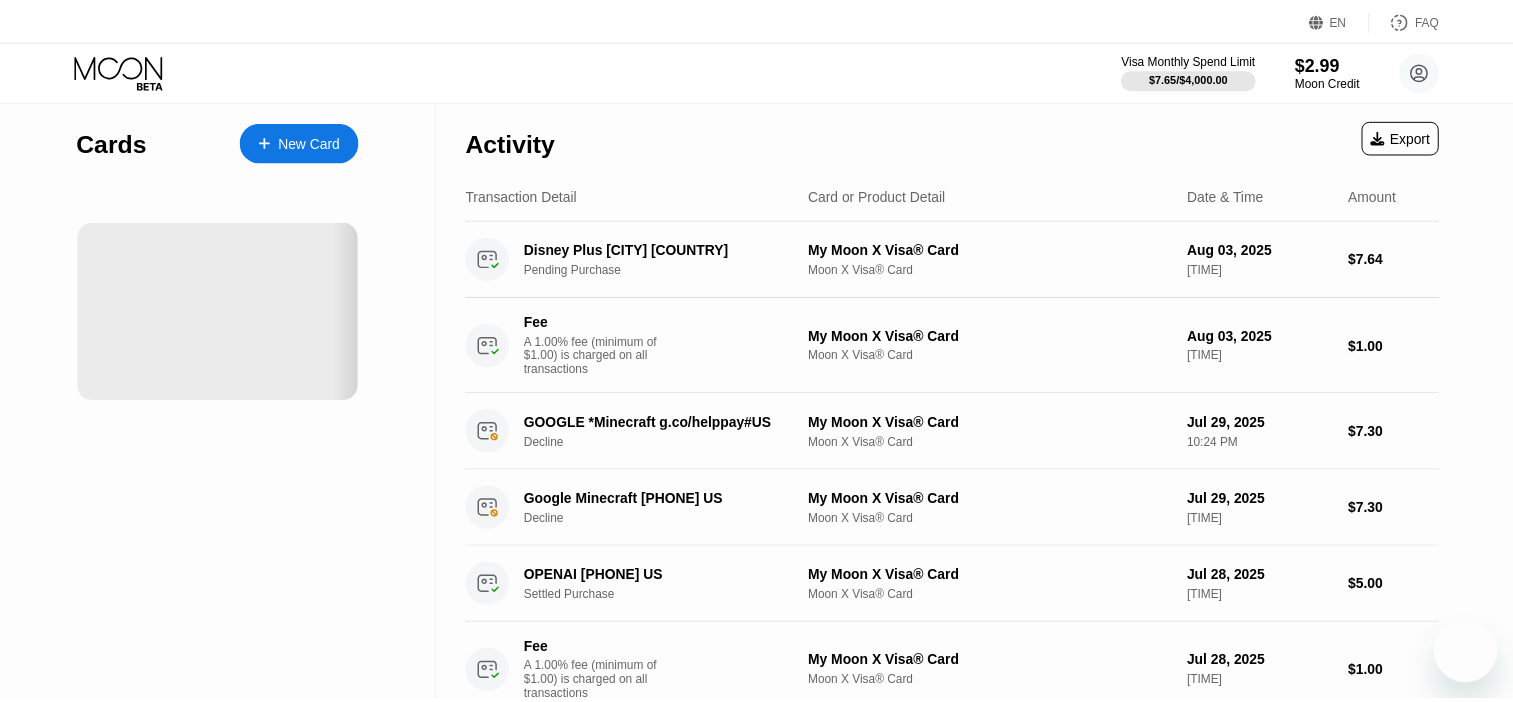 scroll, scrollTop: 0, scrollLeft: 0, axis: both 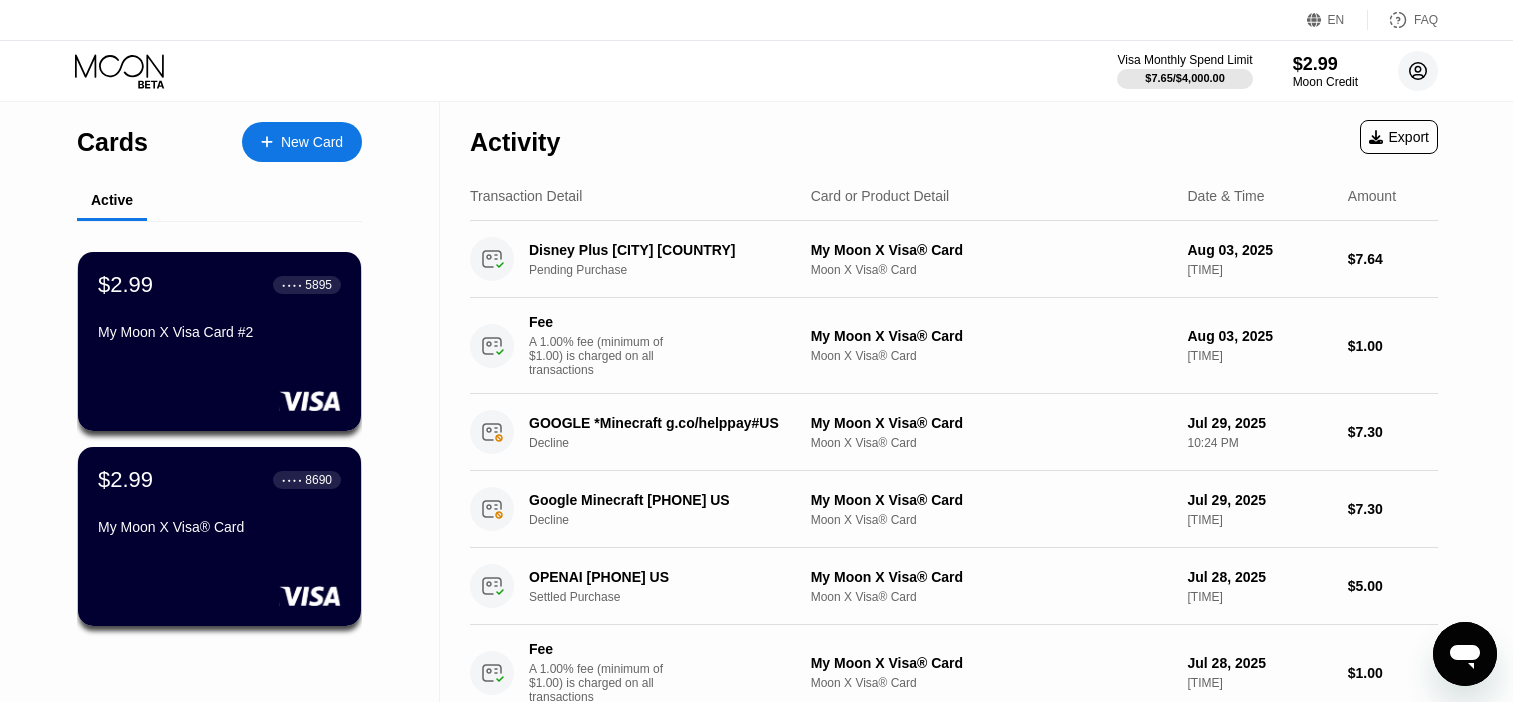 click 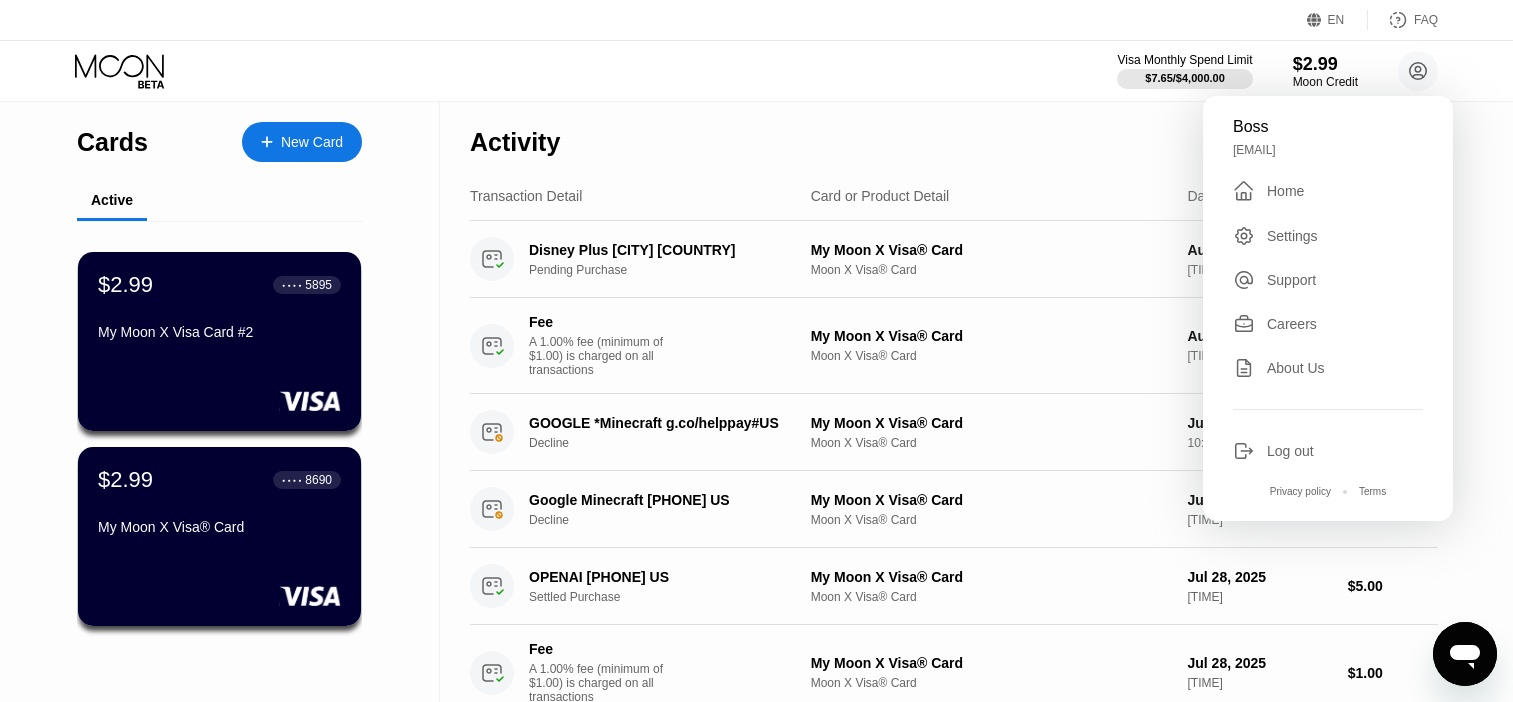 click on "Activity Export" at bounding box center (954, 137) 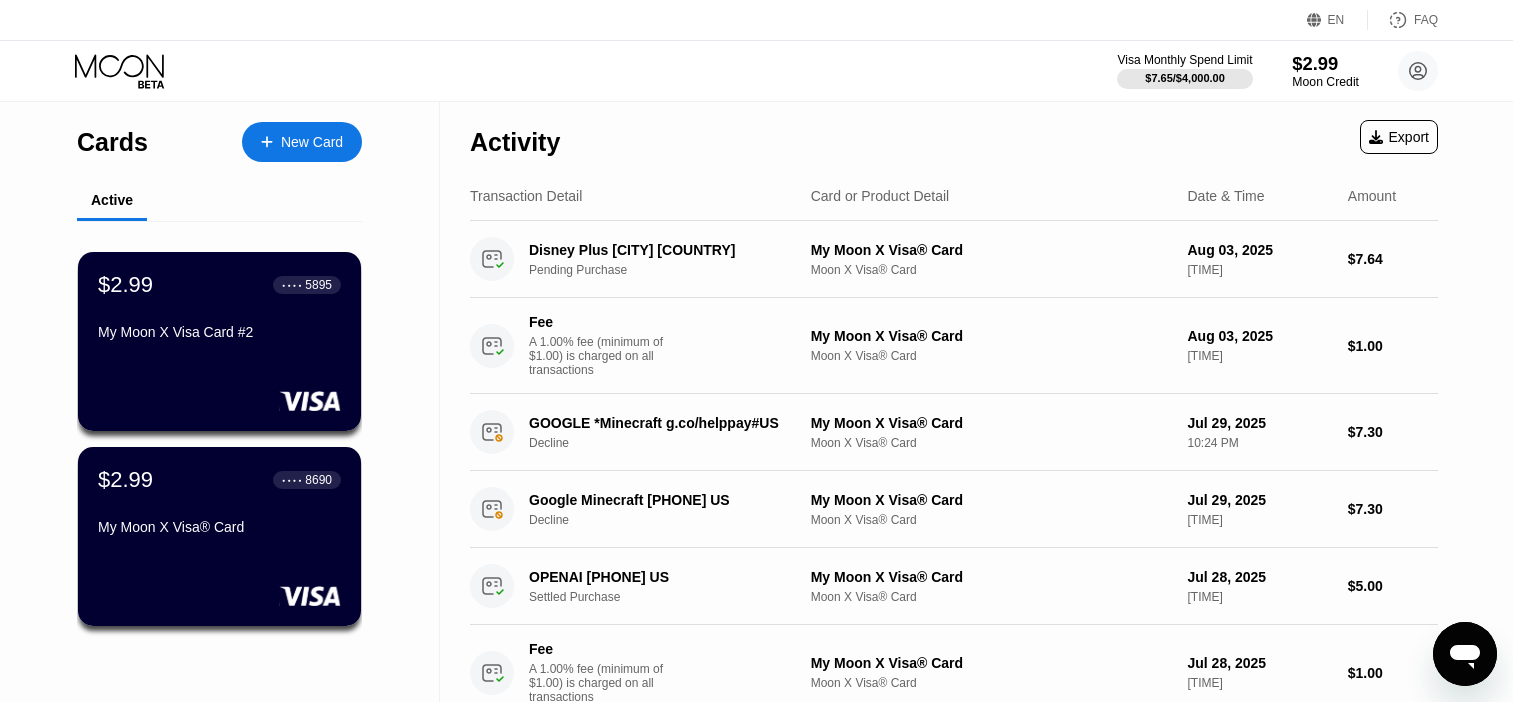 click on "$2.99" at bounding box center [1325, 63] 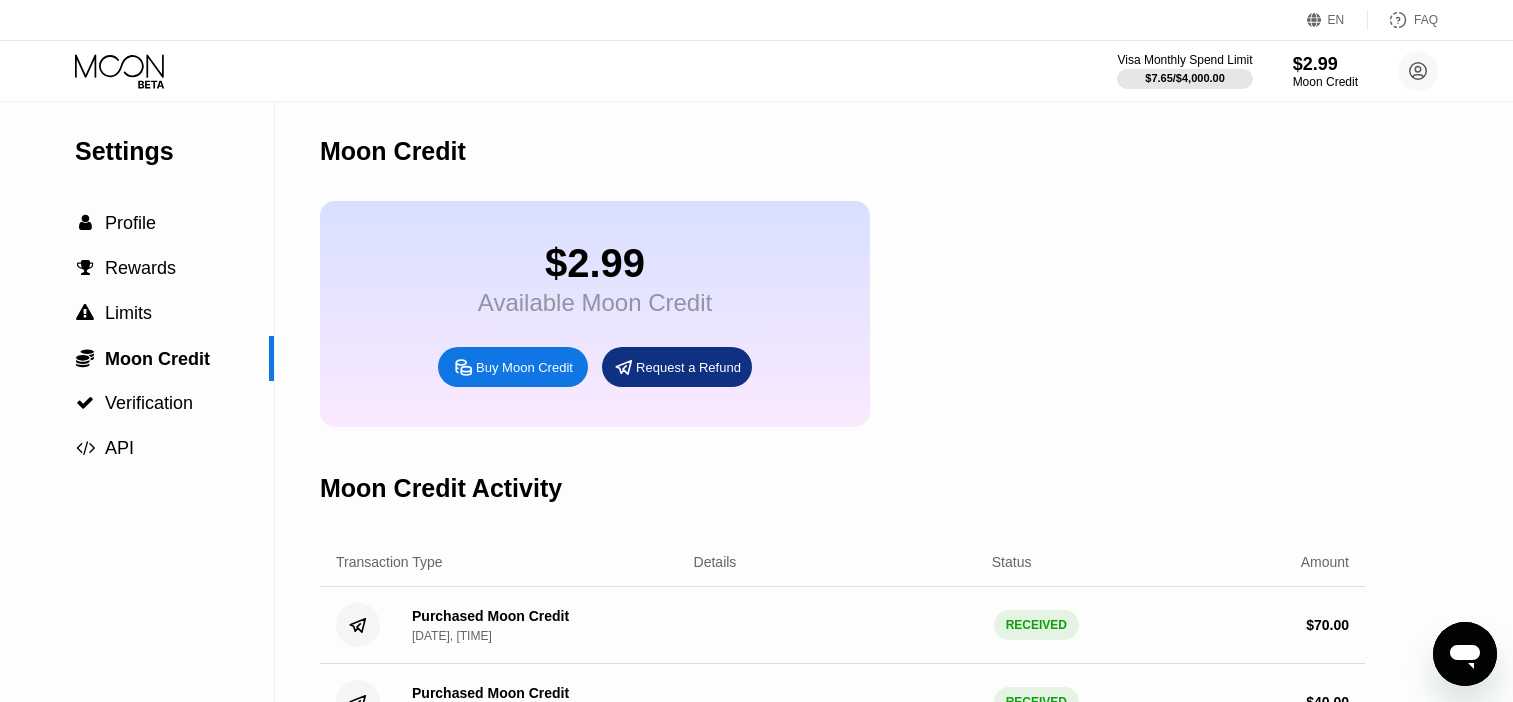 click on "Buy Moon Credit" at bounding box center [524, 367] 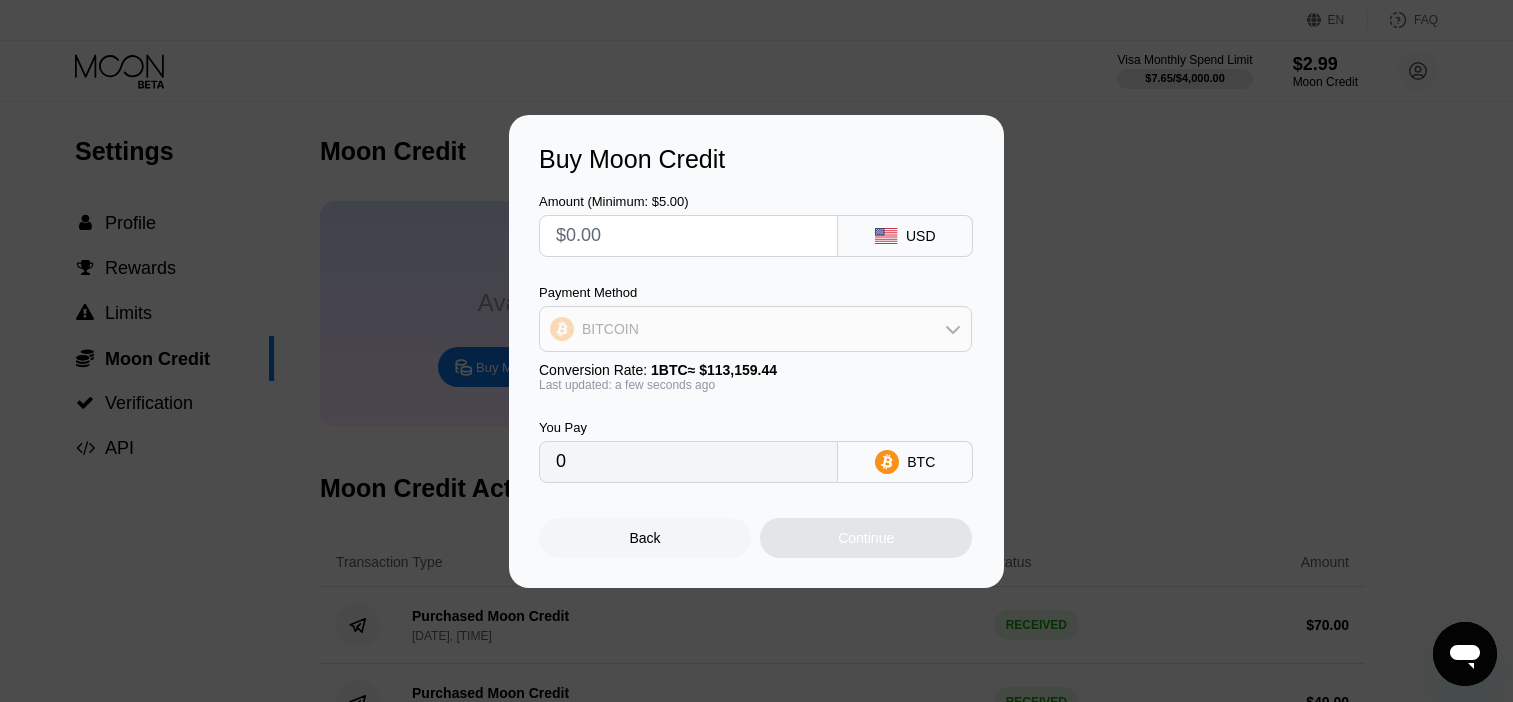 click on "BITCOIN" at bounding box center (755, 329) 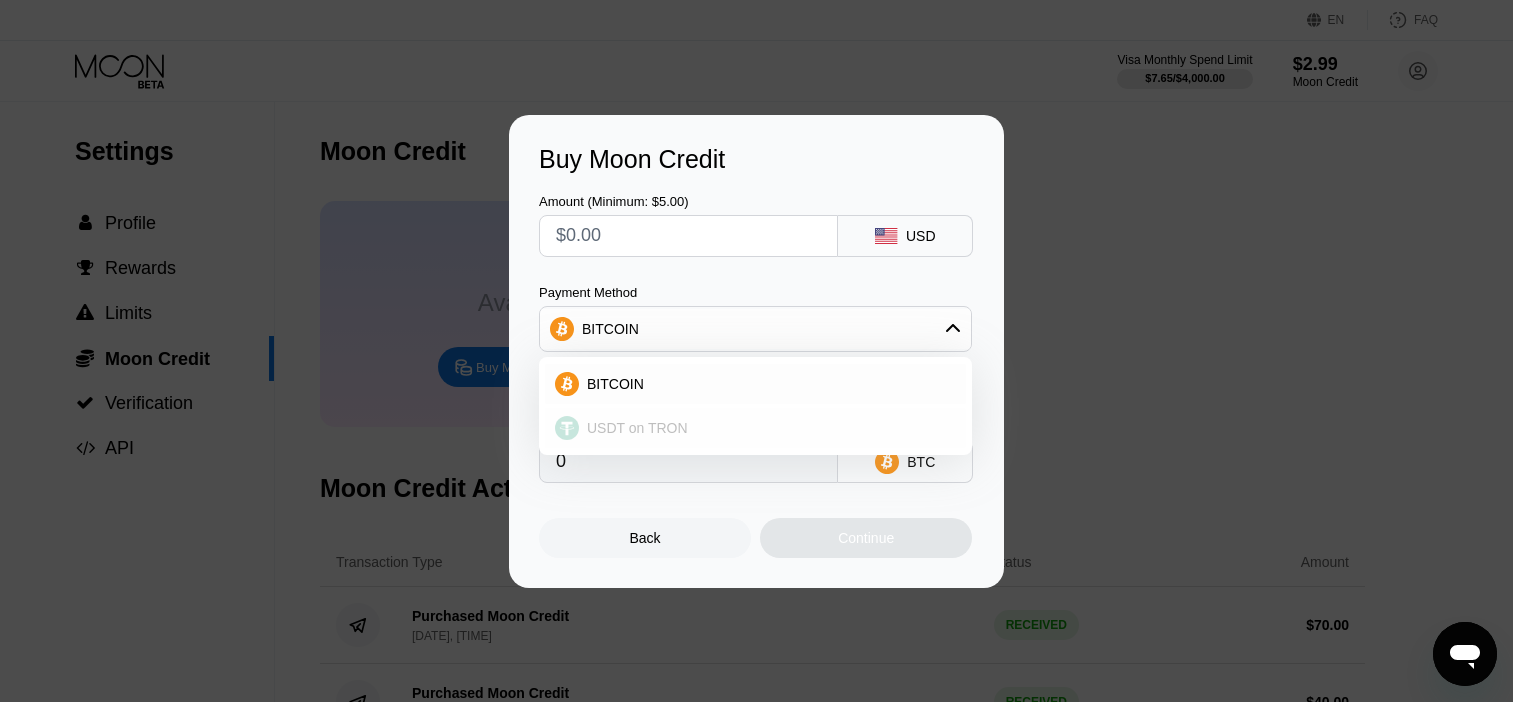 click on "USDT on TRON" at bounding box center (755, 428) 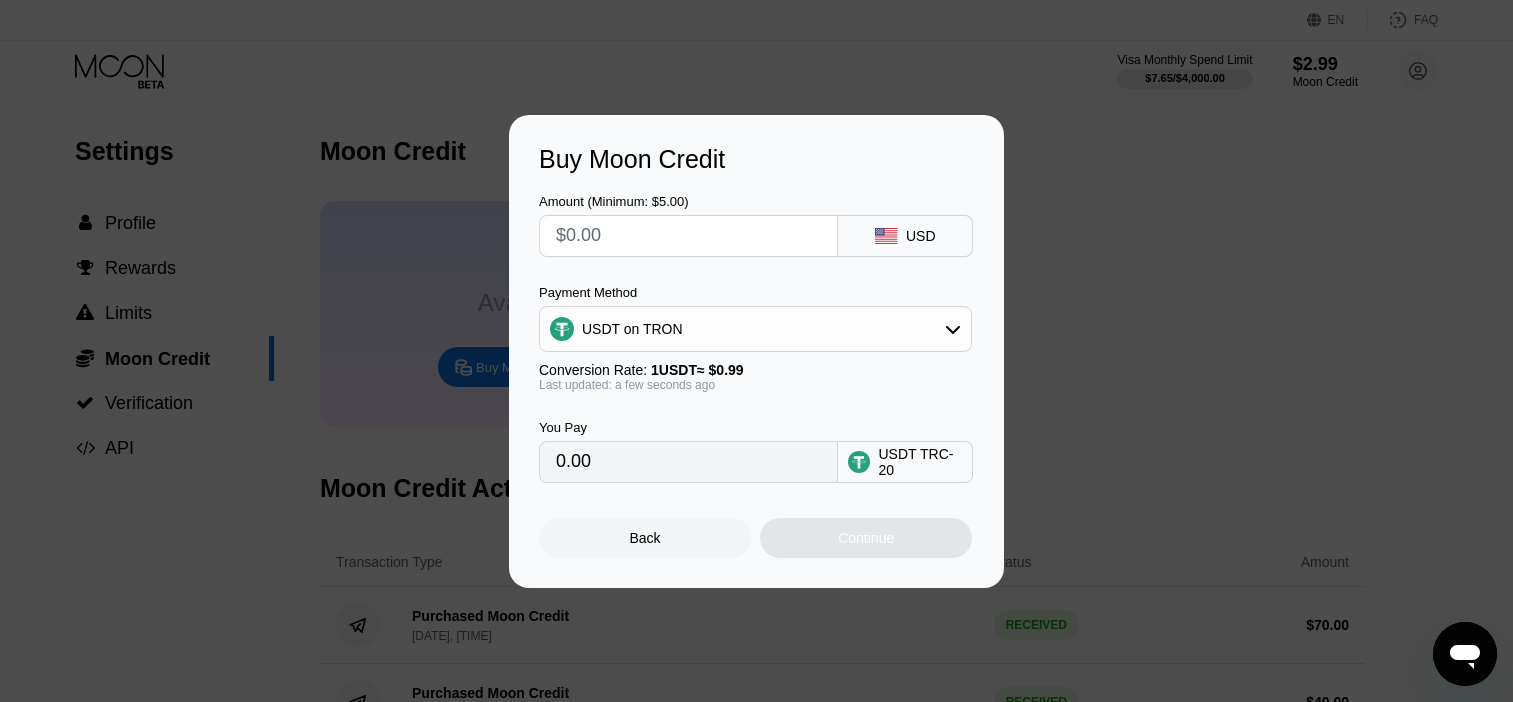 click on "0.00" at bounding box center [688, 462] 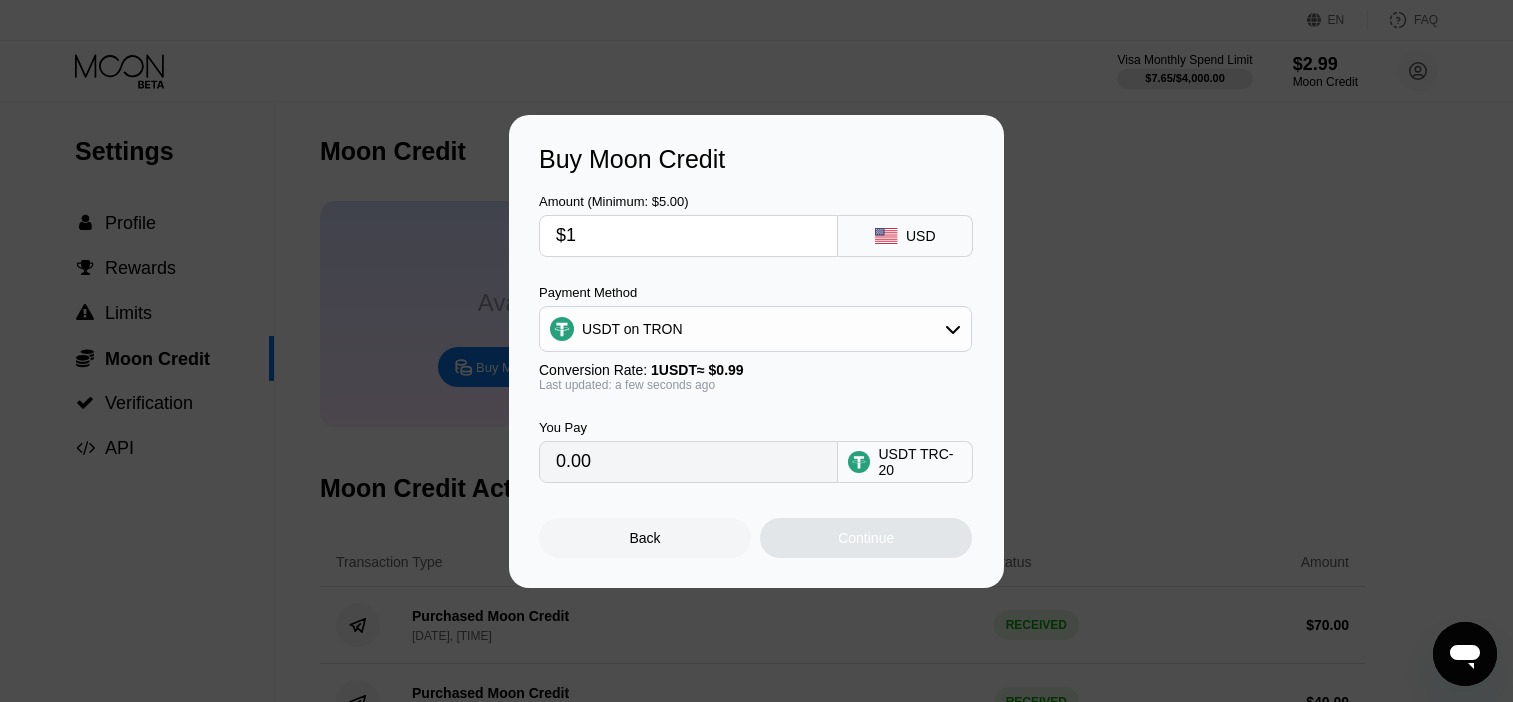 type on "$10" 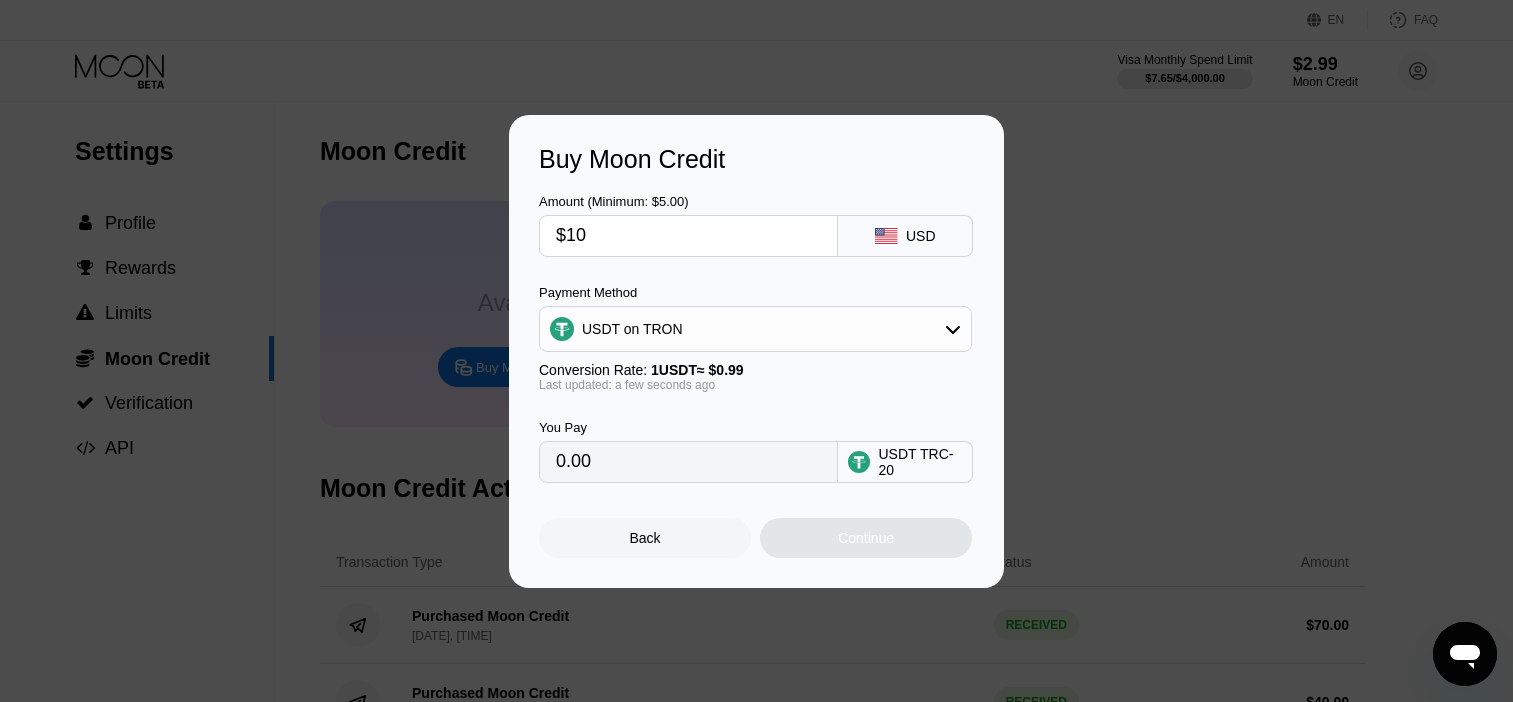 type on "10.10" 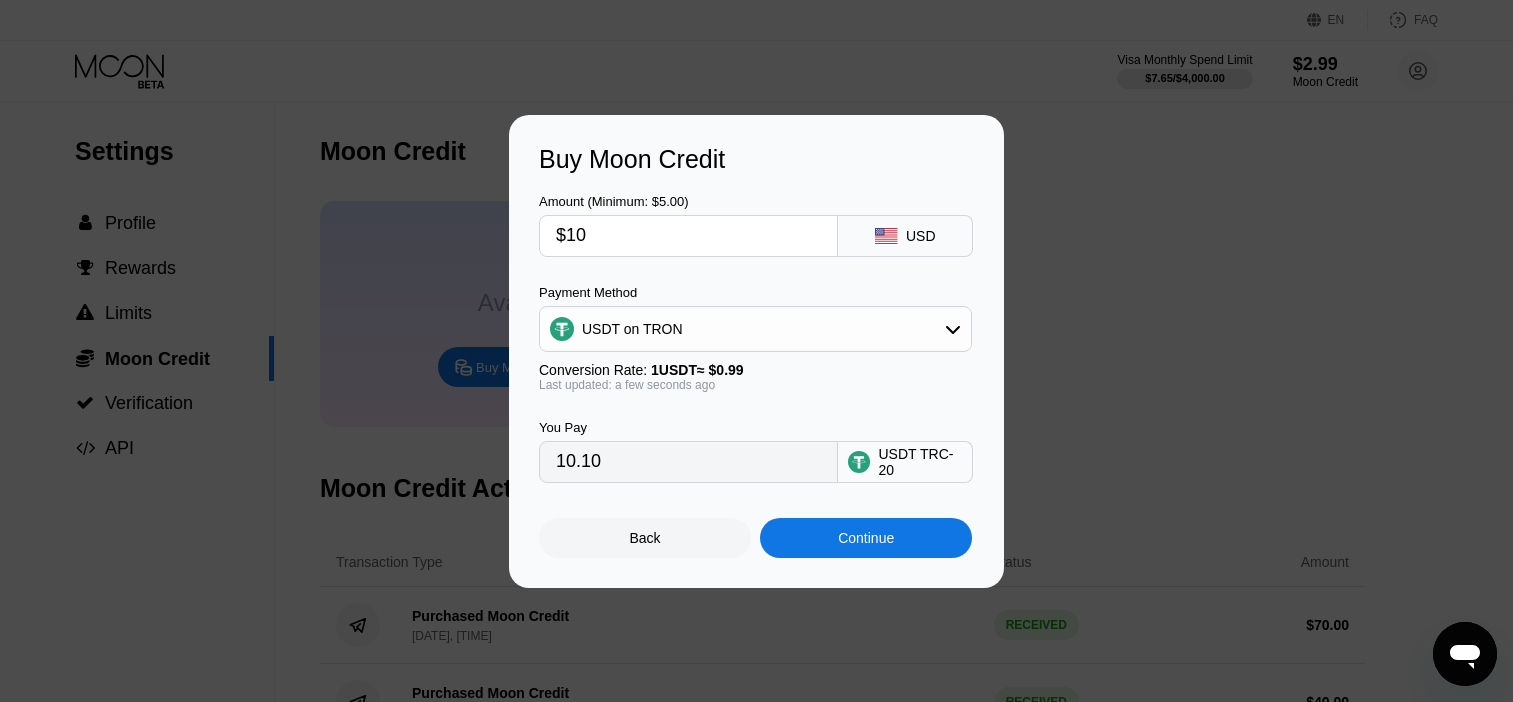 type on "$10" 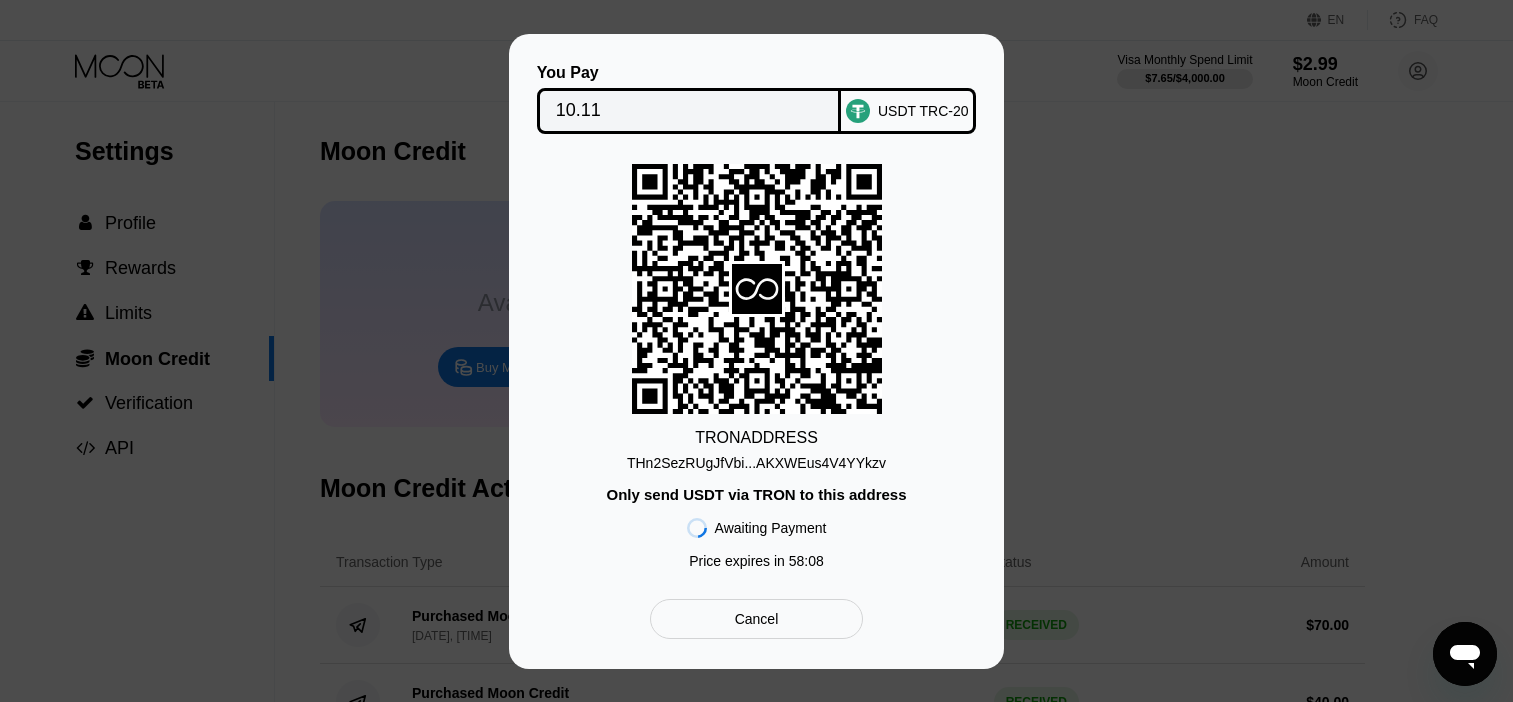 click on "You Pay 10.11 USDT TRC-20 TRON  ADDRESS [ADDRESS] Only send USDT via TRON to this address Awaiting Payment Price expires in   58 : 08 Cancel" at bounding box center (756, 351) 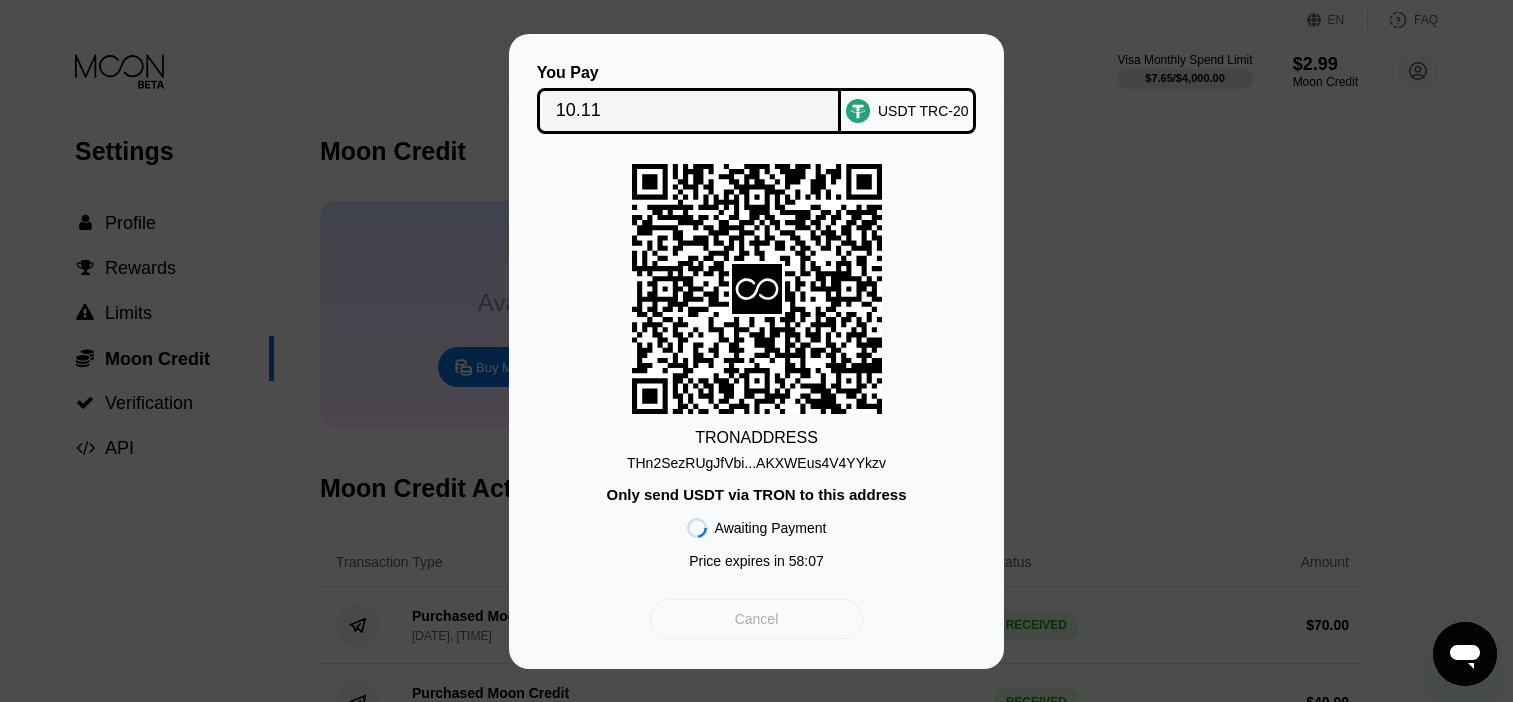 click on "Cancel" at bounding box center [756, 619] 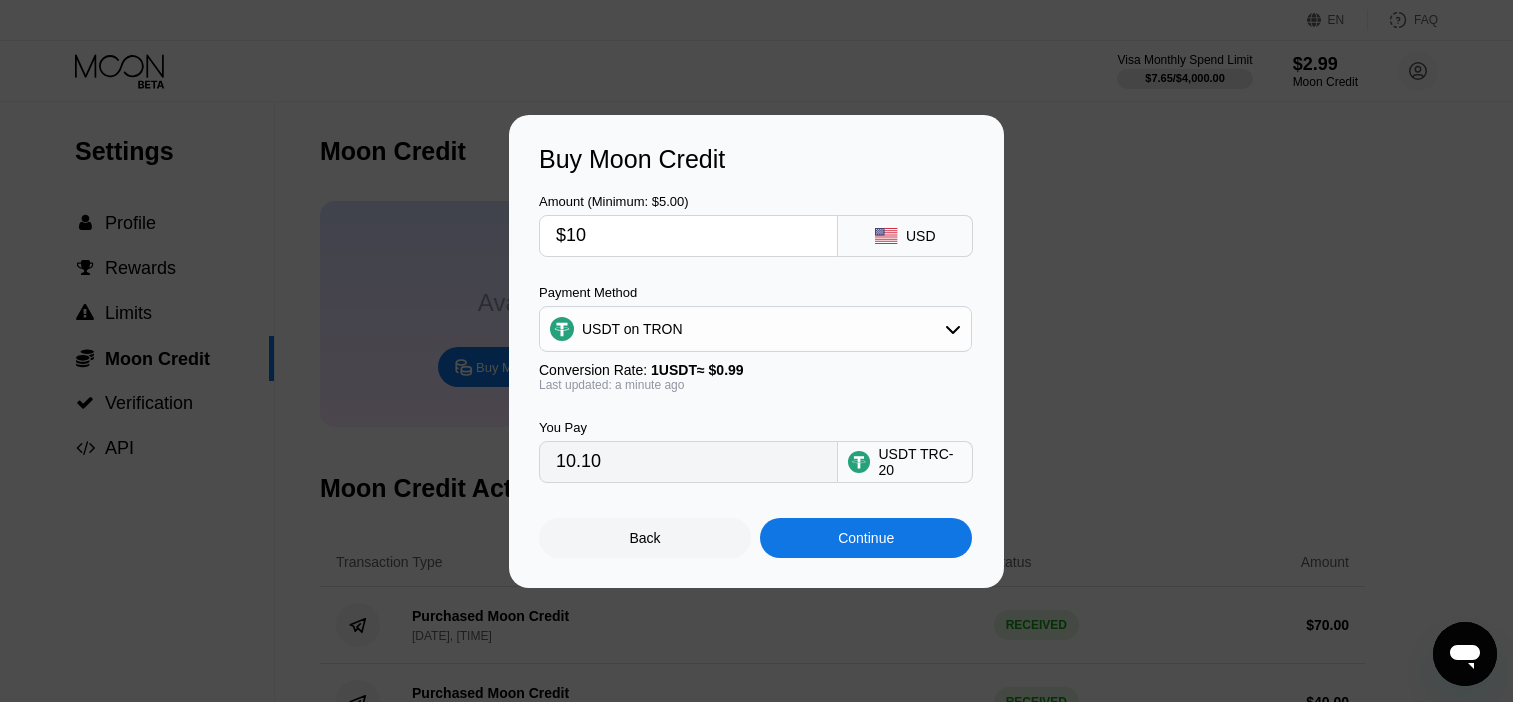 click on "$10" at bounding box center [688, 236] 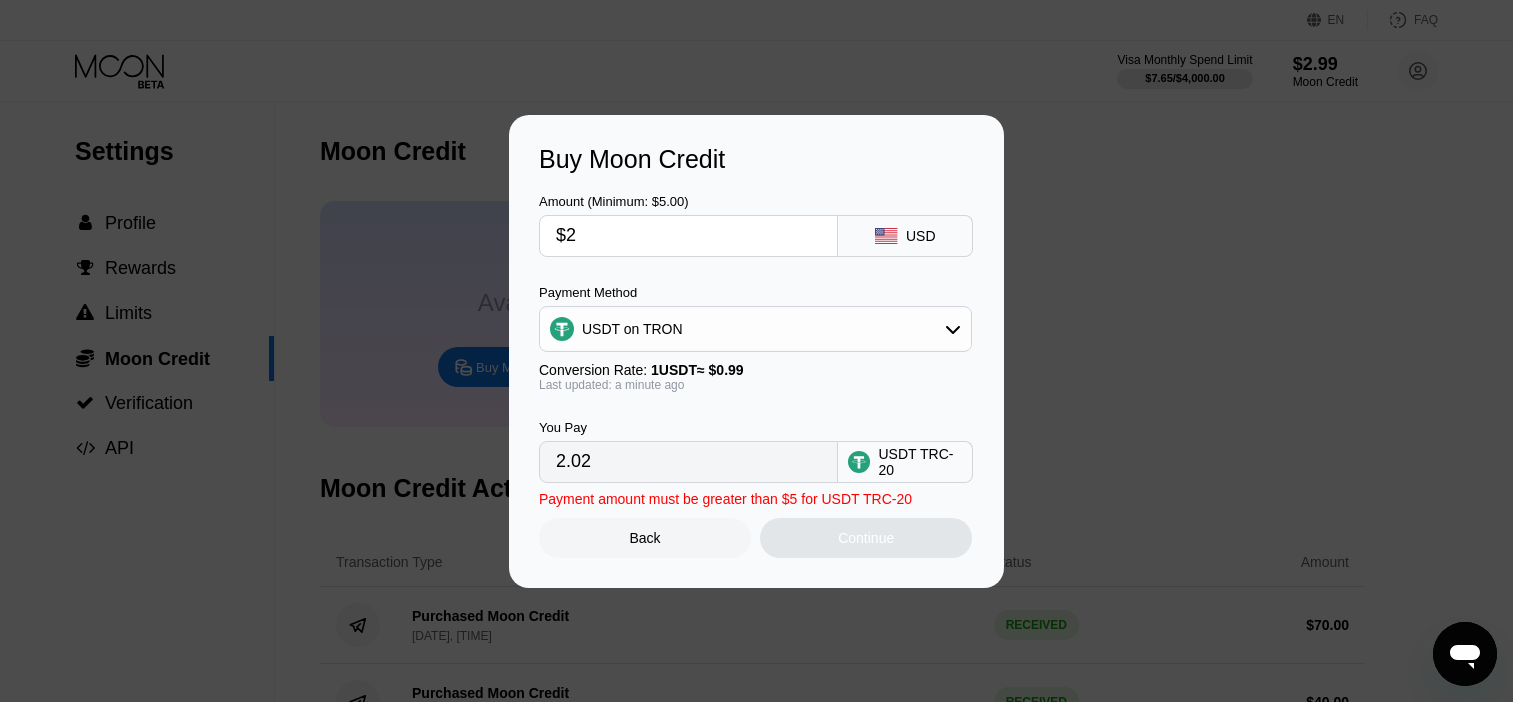 type on "2.02" 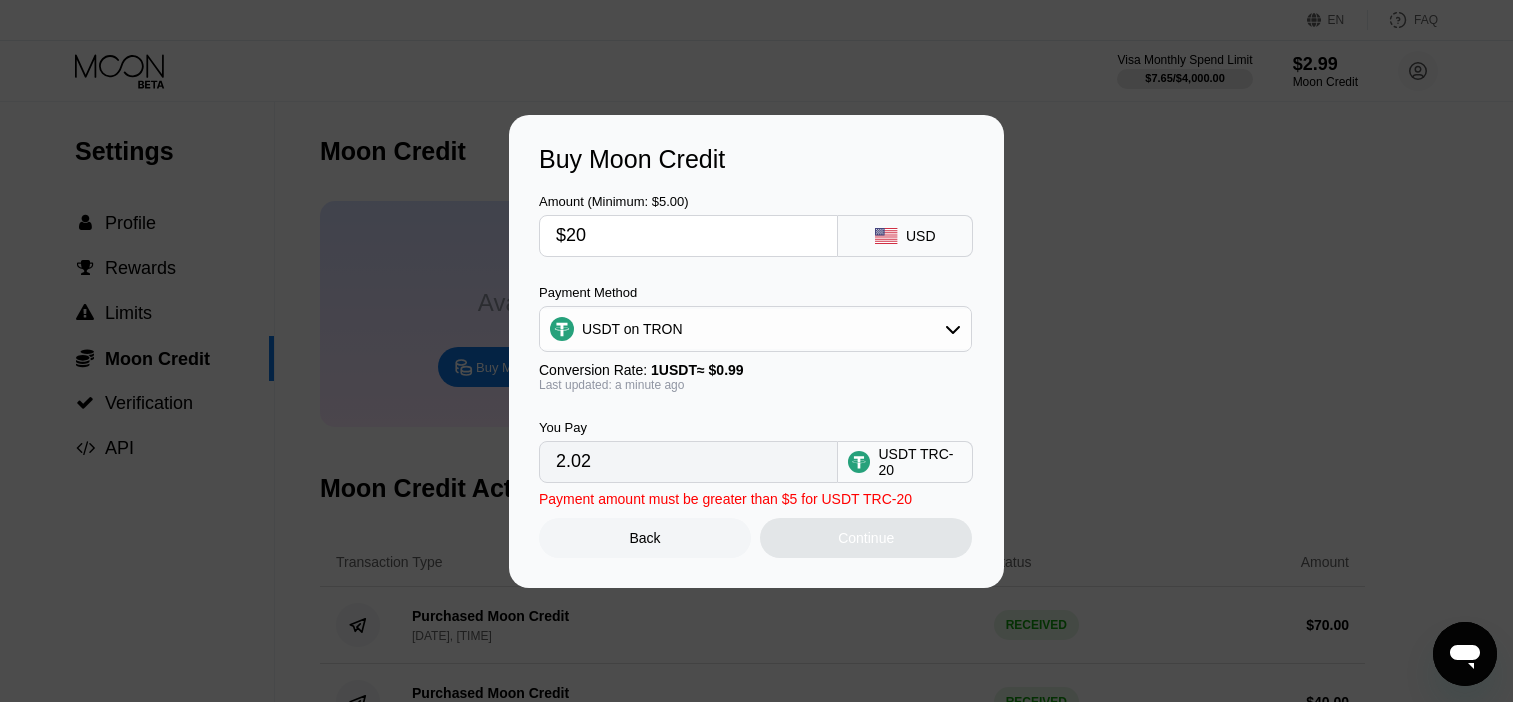 type on "20.20" 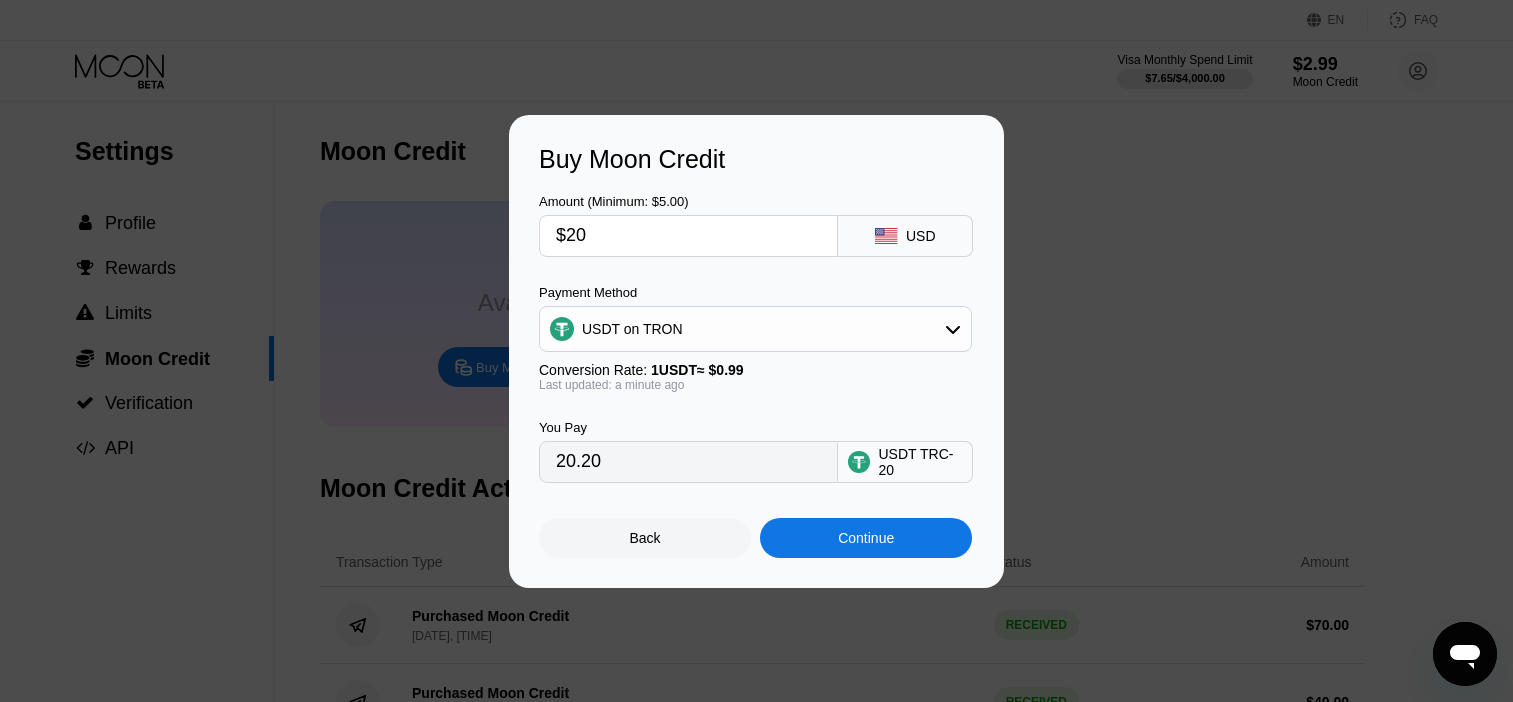 type on "$20" 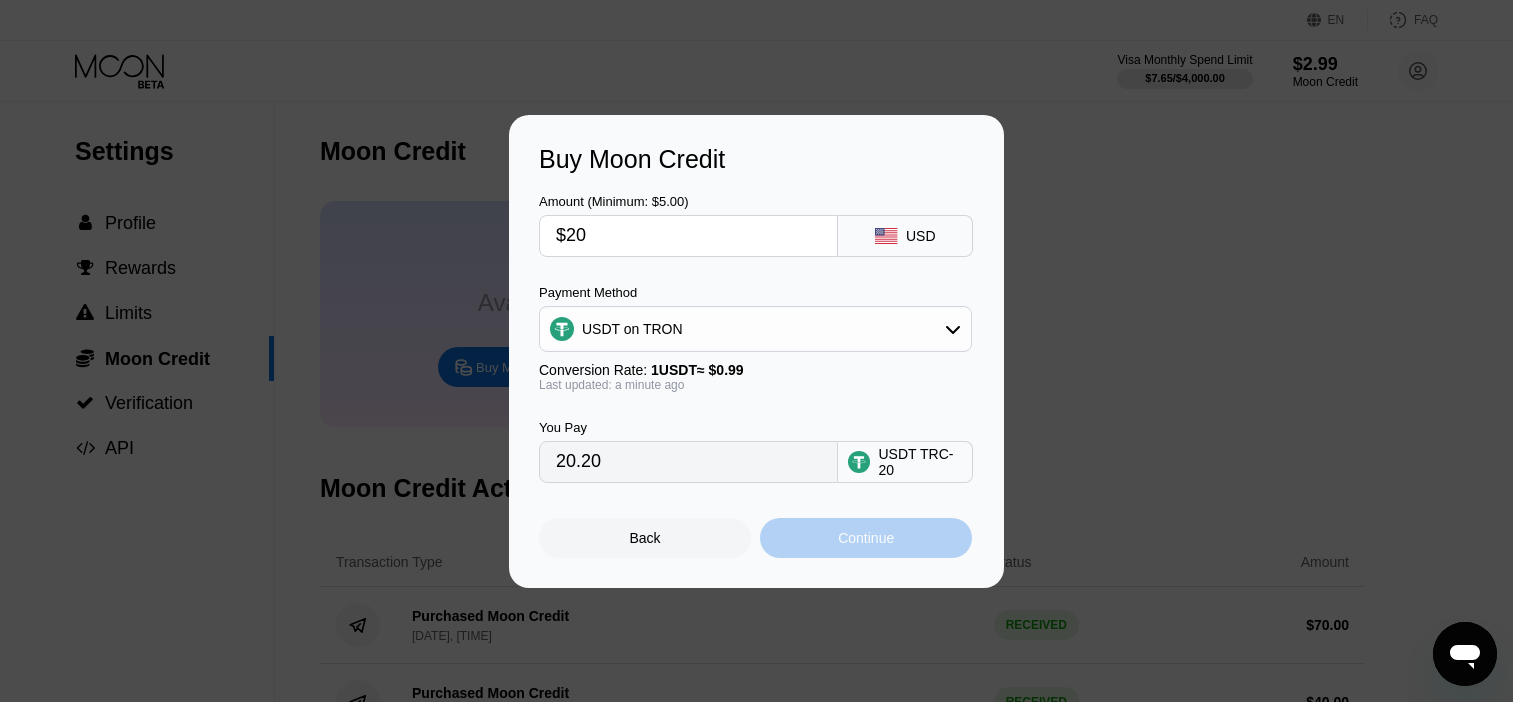 click on "Continue" at bounding box center (866, 538) 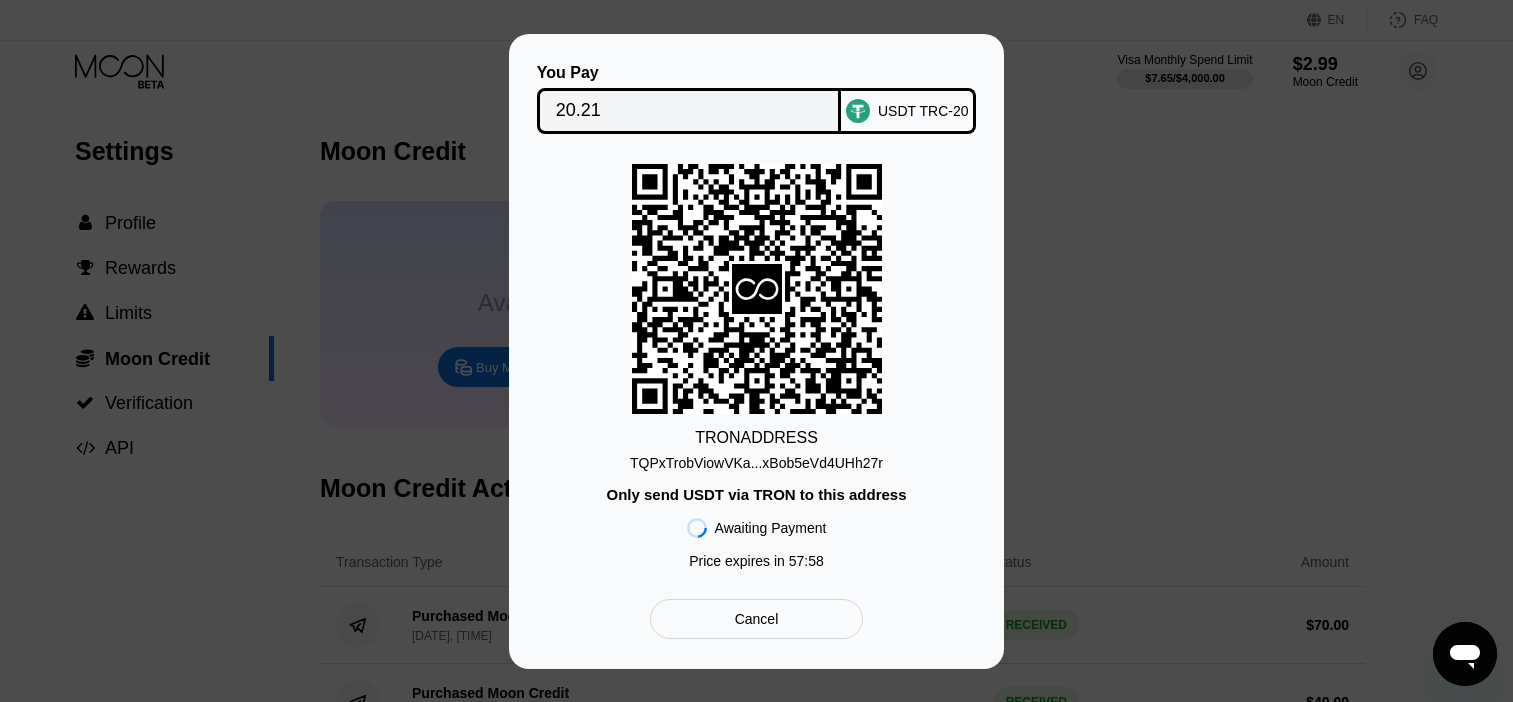 click on "TQPxTrobViowVKa...xBob5eVd4UHh27r" at bounding box center [756, 463] 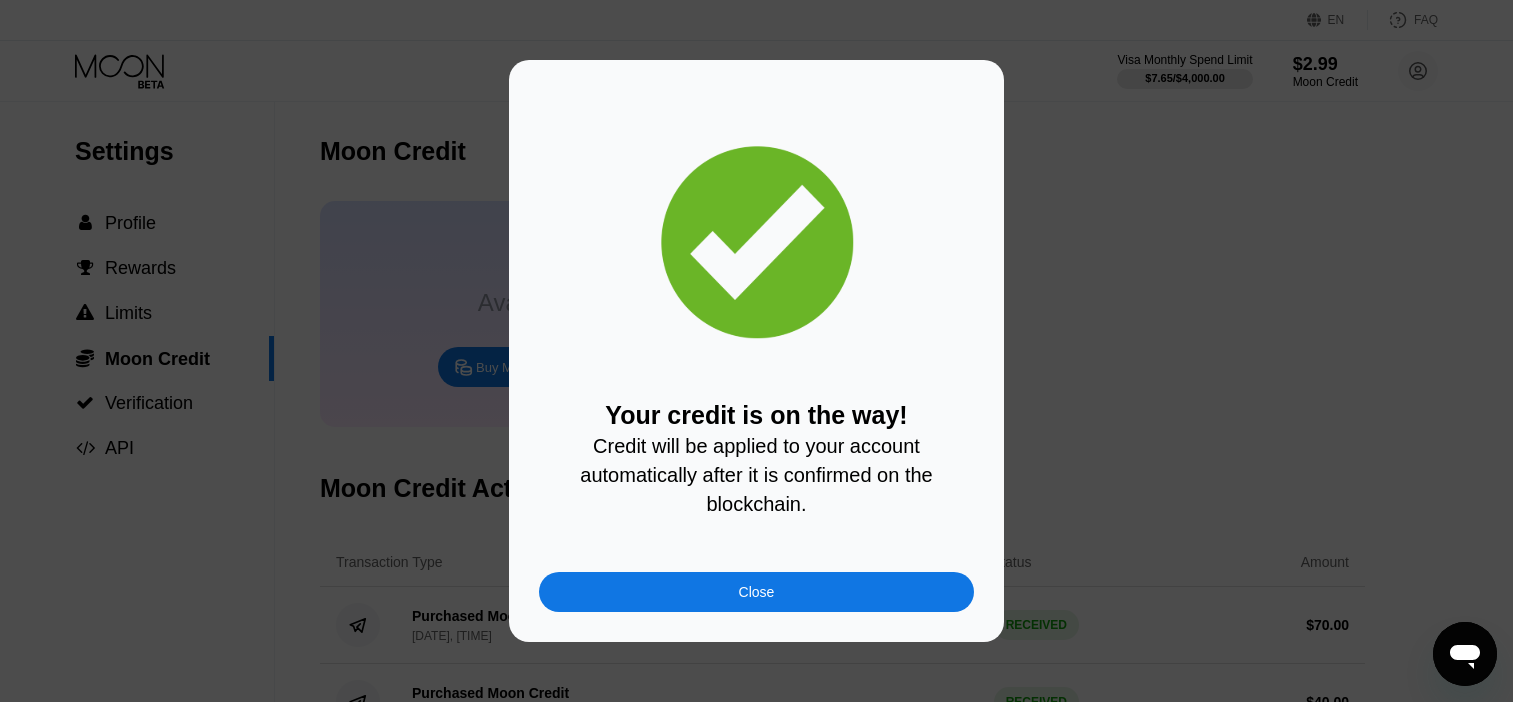 click on "Close" at bounding box center (756, 592) 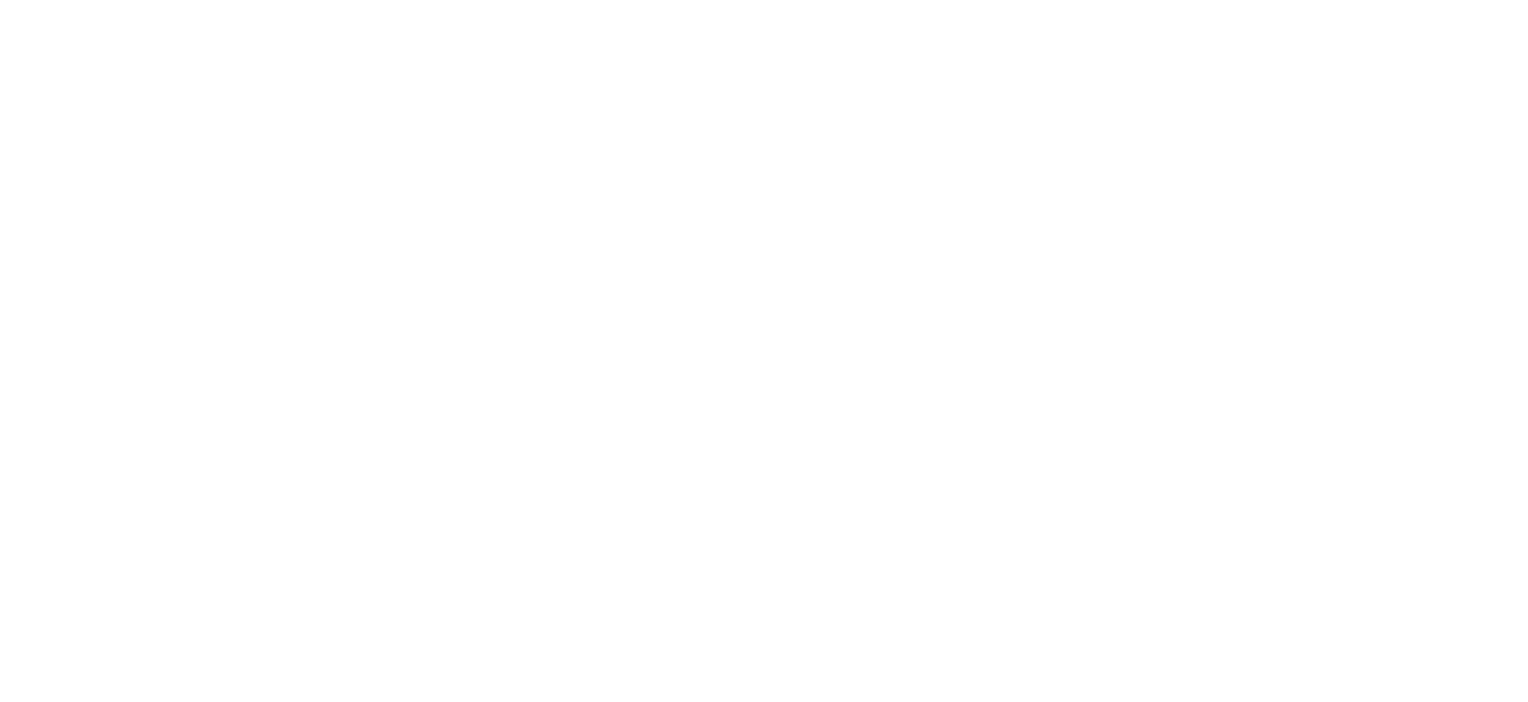 scroll, scrollTop: 0, scrollLeft: 0, axis: both 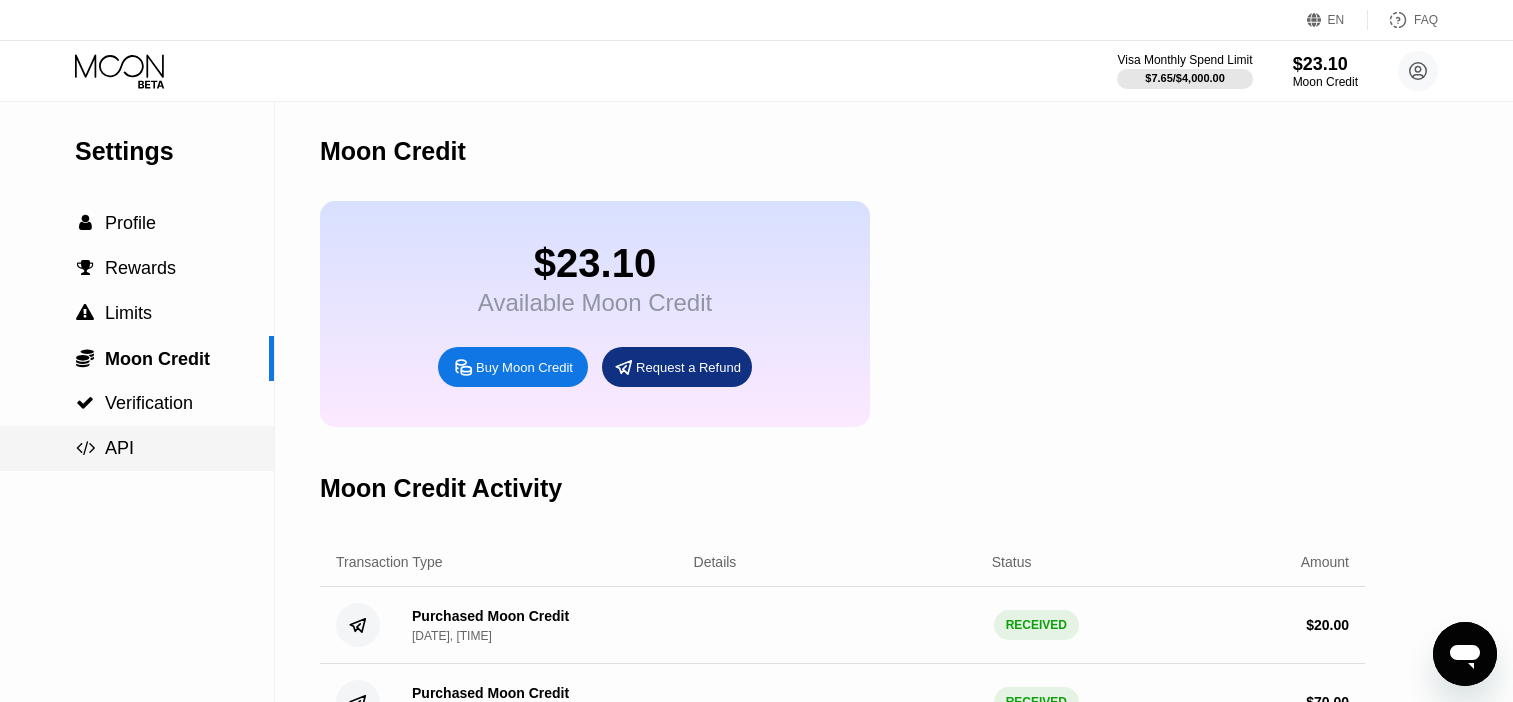 click on "API" at bounding box center [119, 448] 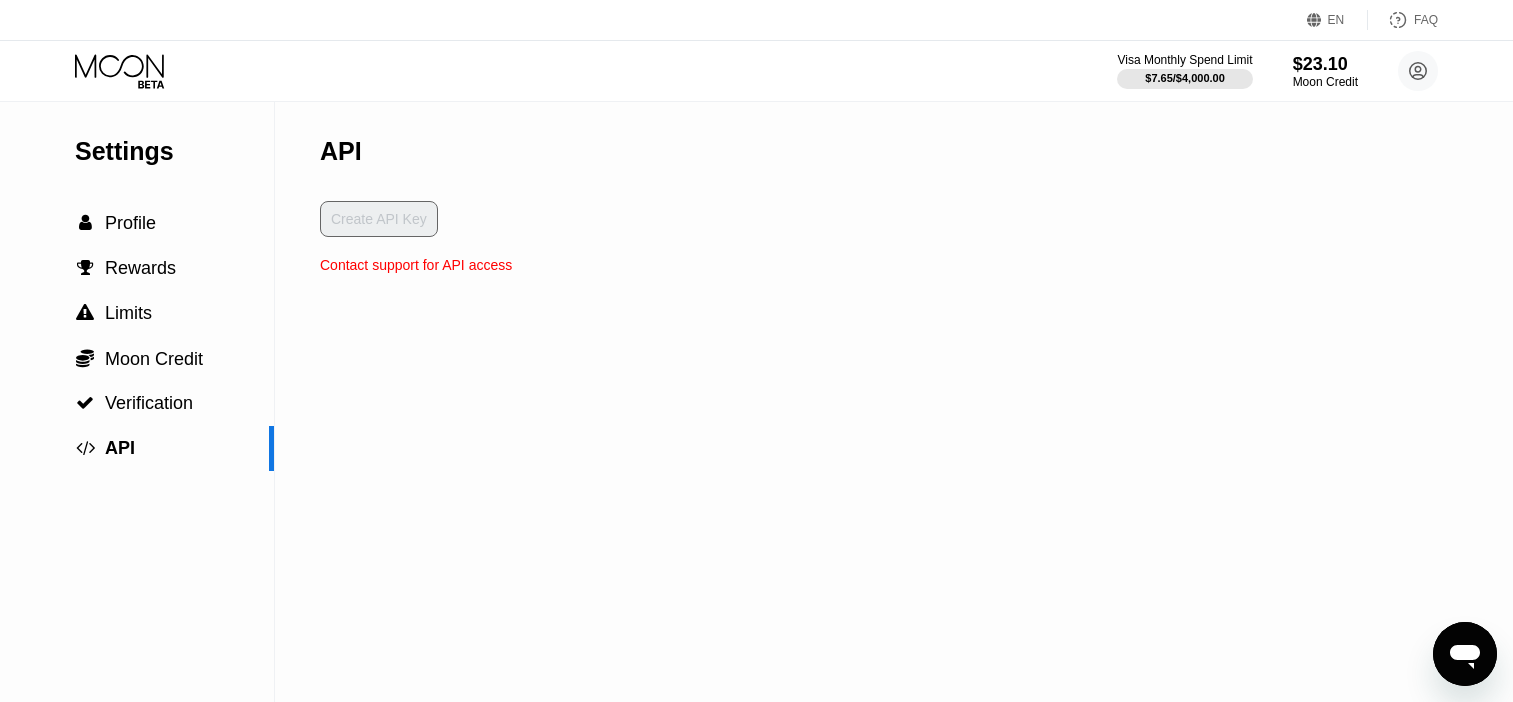 drag, startPoint x: 334, startPoint y: 264, endPoint x: 404, endPoint y: 260, distance: 70.11419 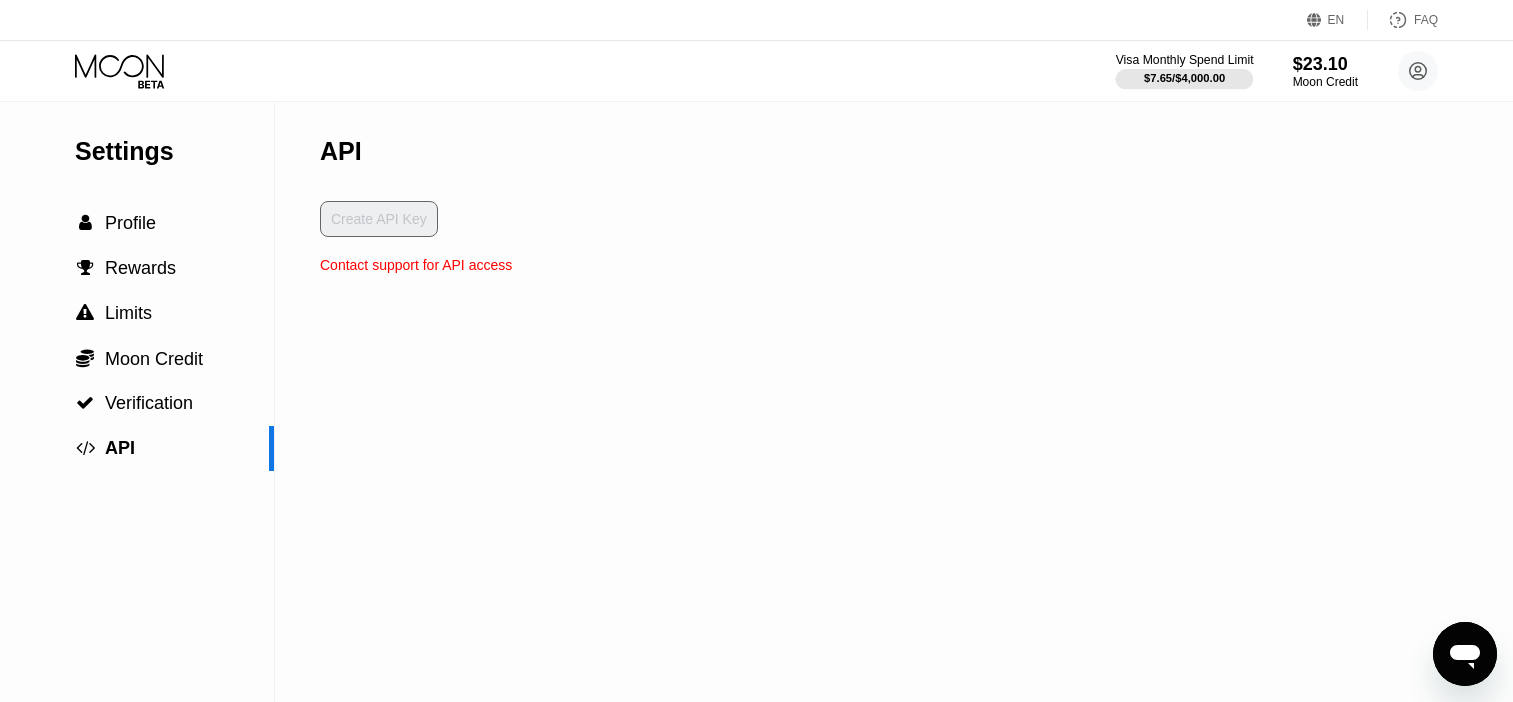 click on "$7.65 / $4,000.00" at bounding box center [1184, 78] 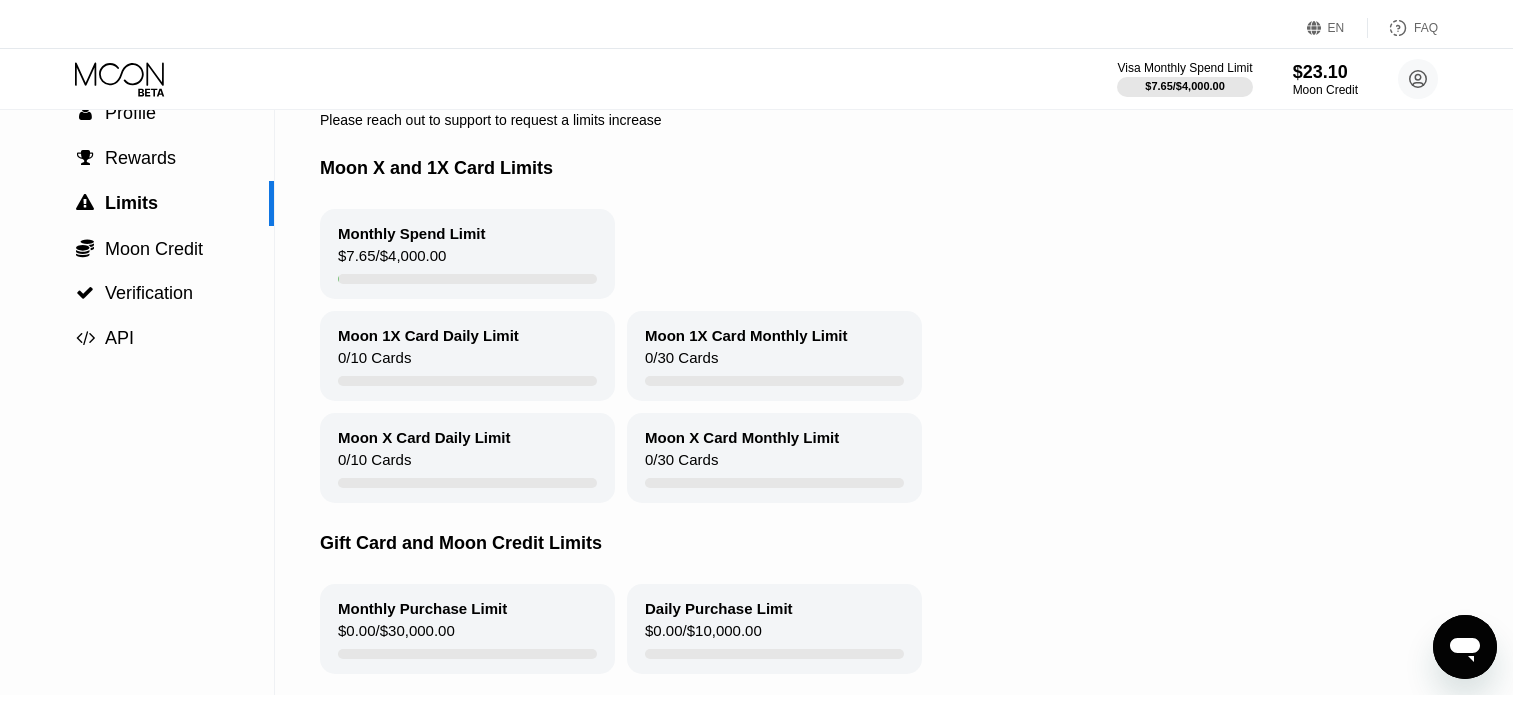 scroll, scrollTop: 0, scrollLeft: 0, axis: both 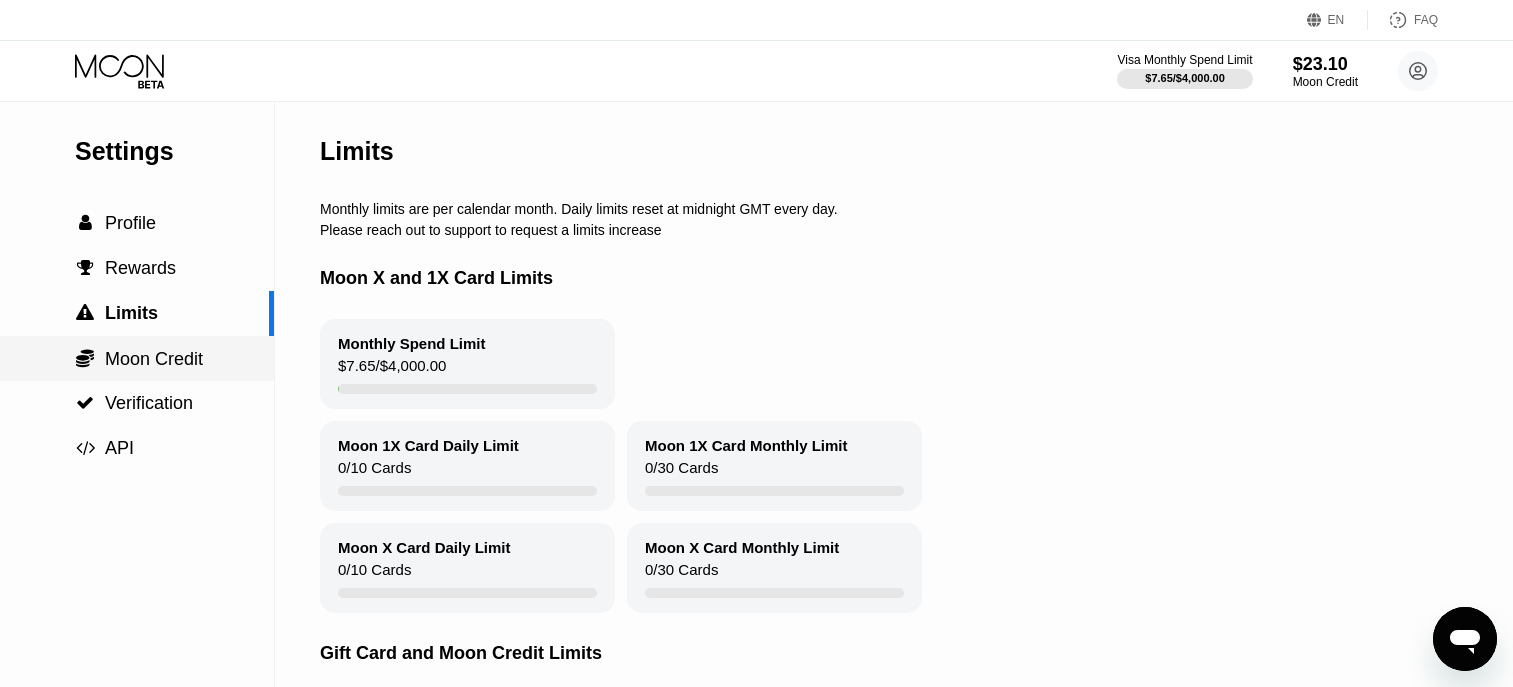 click on "Moon Credit" at bounding box center (154, 359) 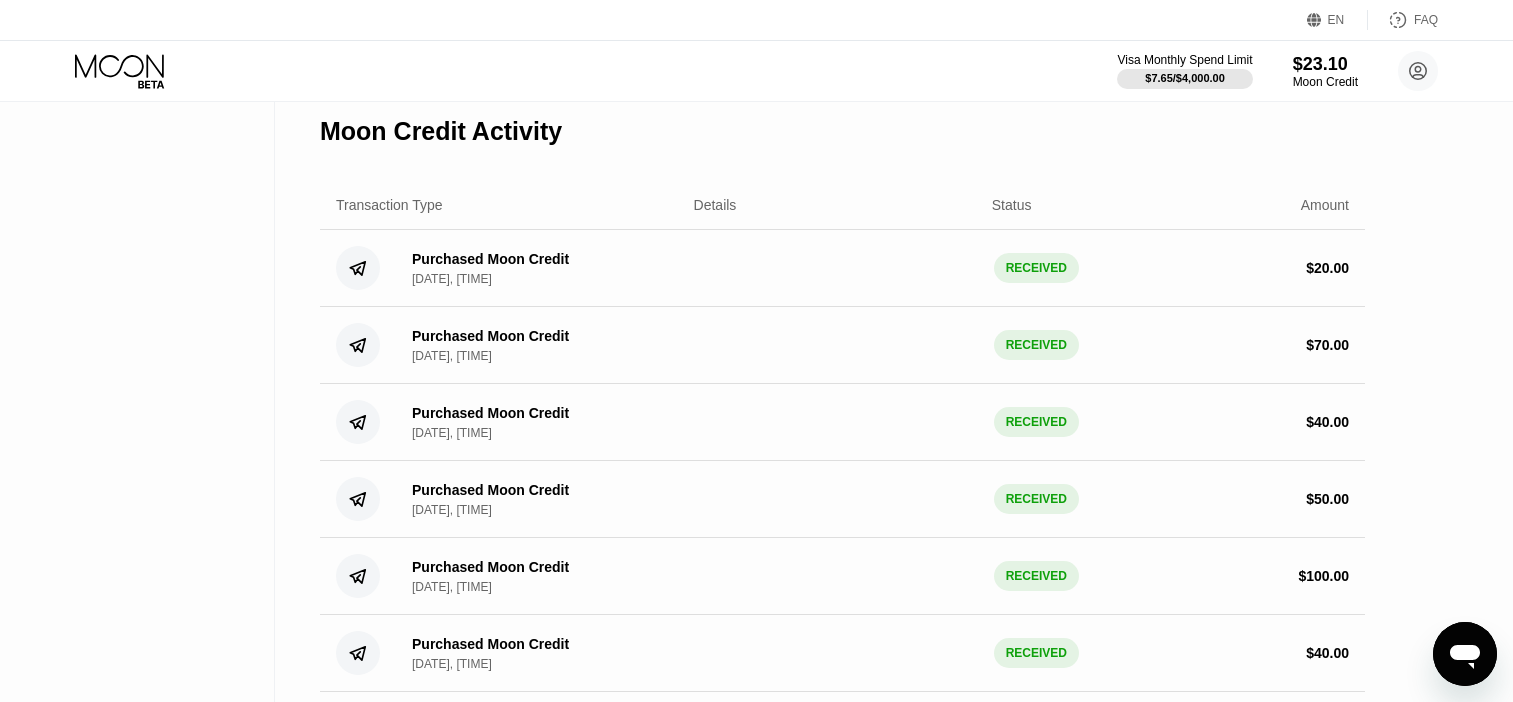 scroll, scrollTop: 237, scrollLeft: 0, axis: vertical 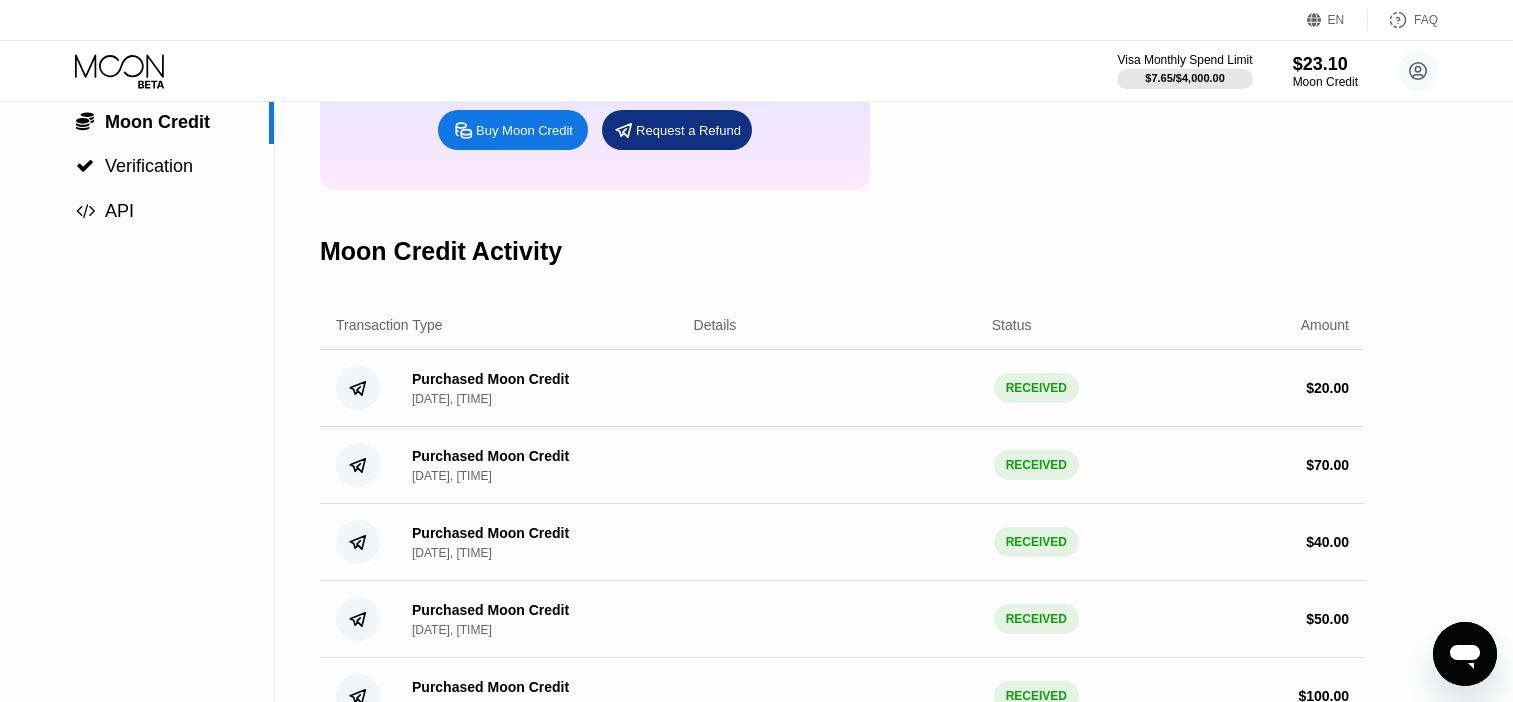 click on "Amount" at bounding box center [1325, 325] 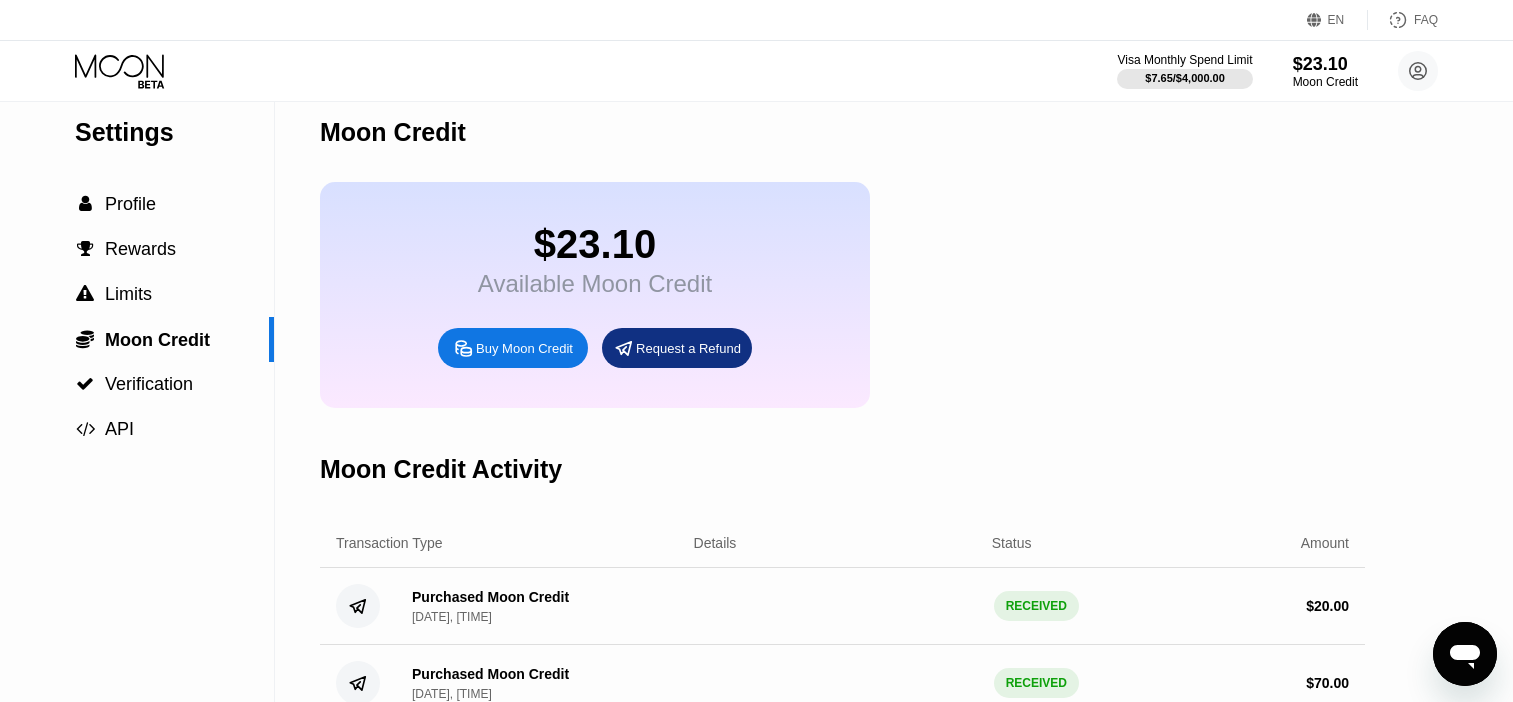 scroll, scrollTop: 0, scrollLeft: 0, axis: both 